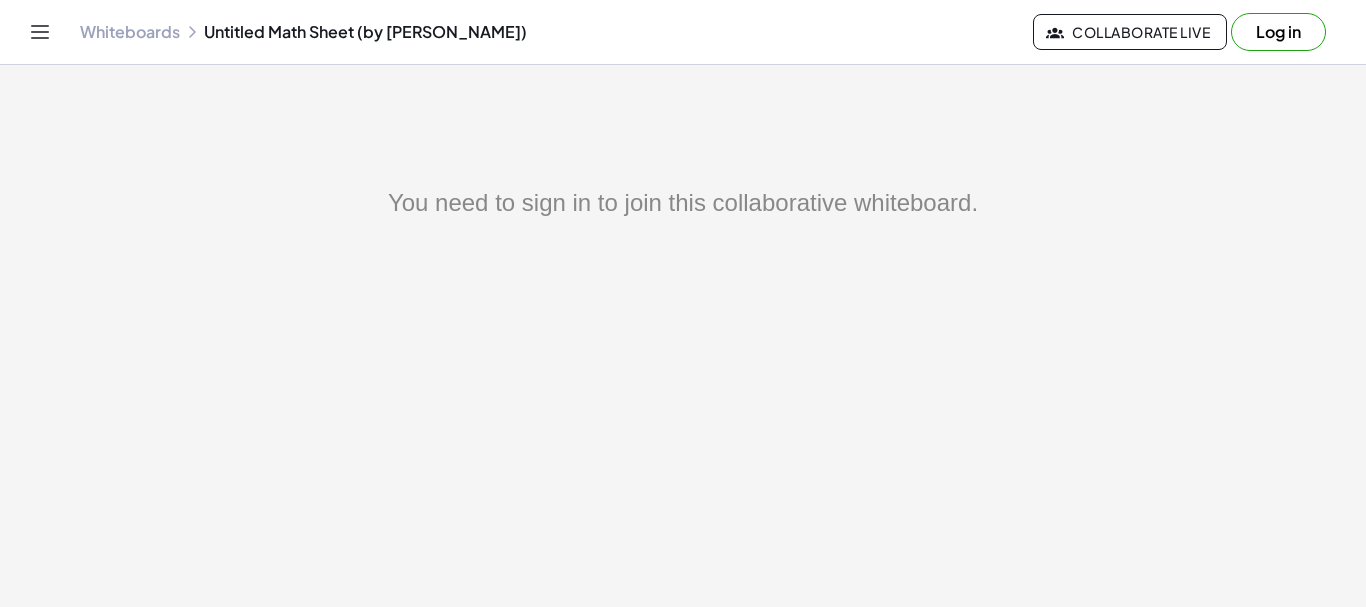 scroll, scrollTop: 0, scrollLeft: 0, axis: both 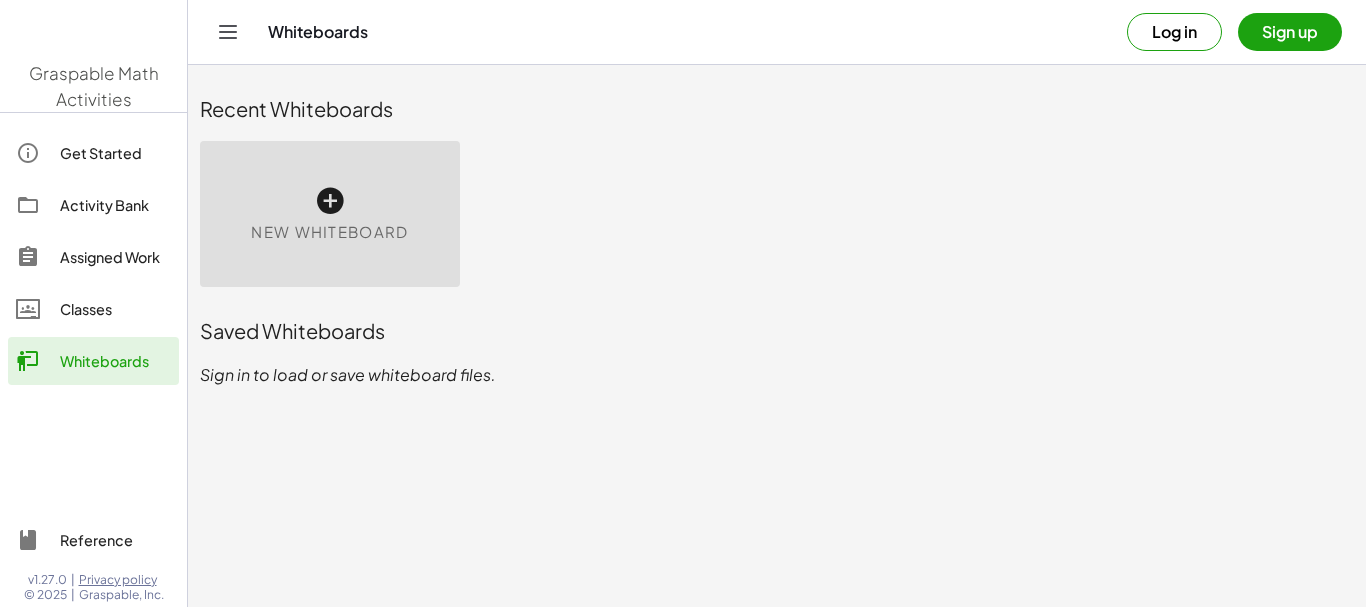 click at bounding box center [330, 201] 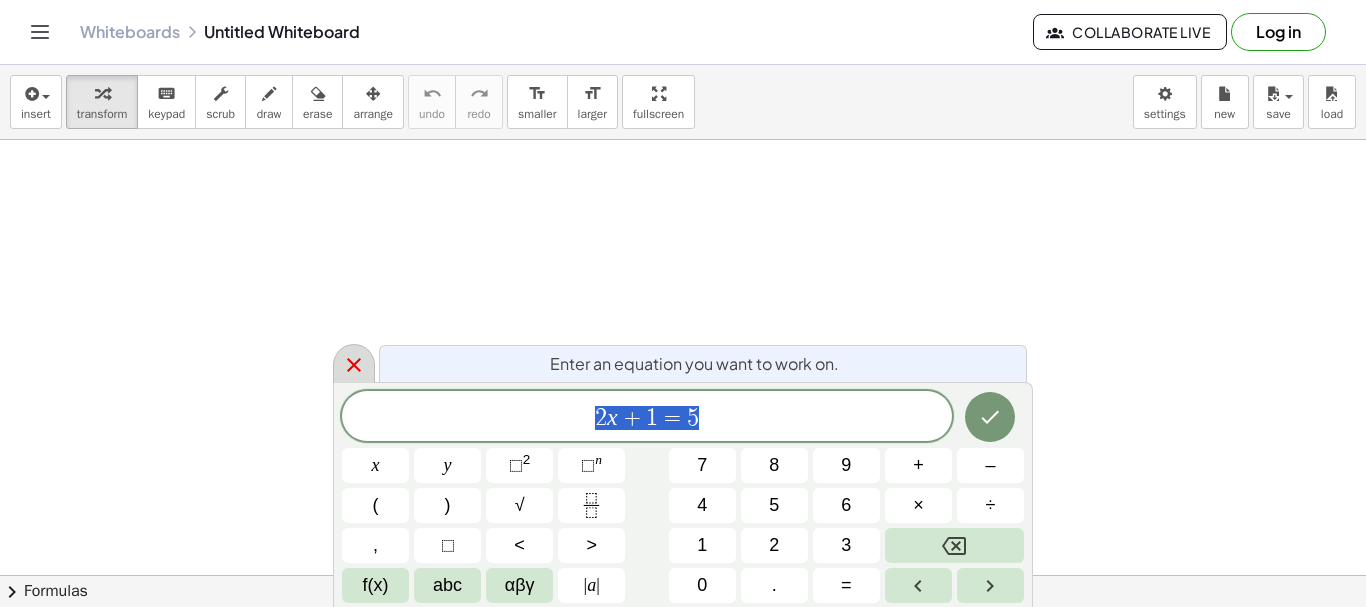 click 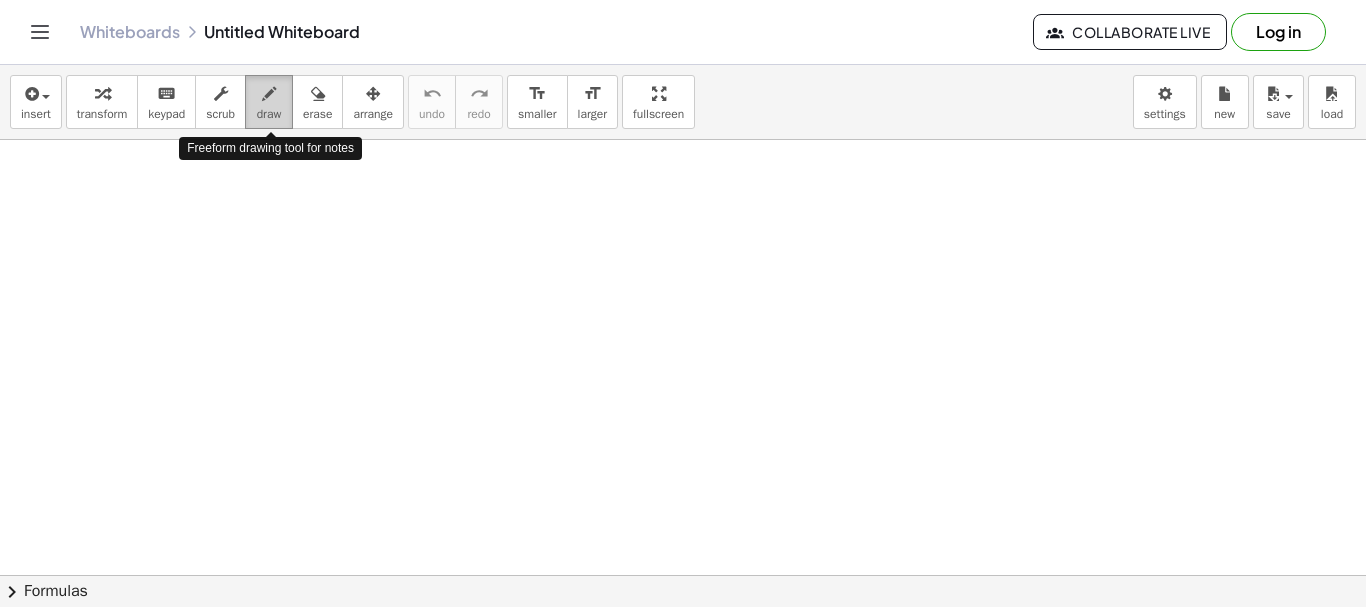 click at bounding box center [269, 94] 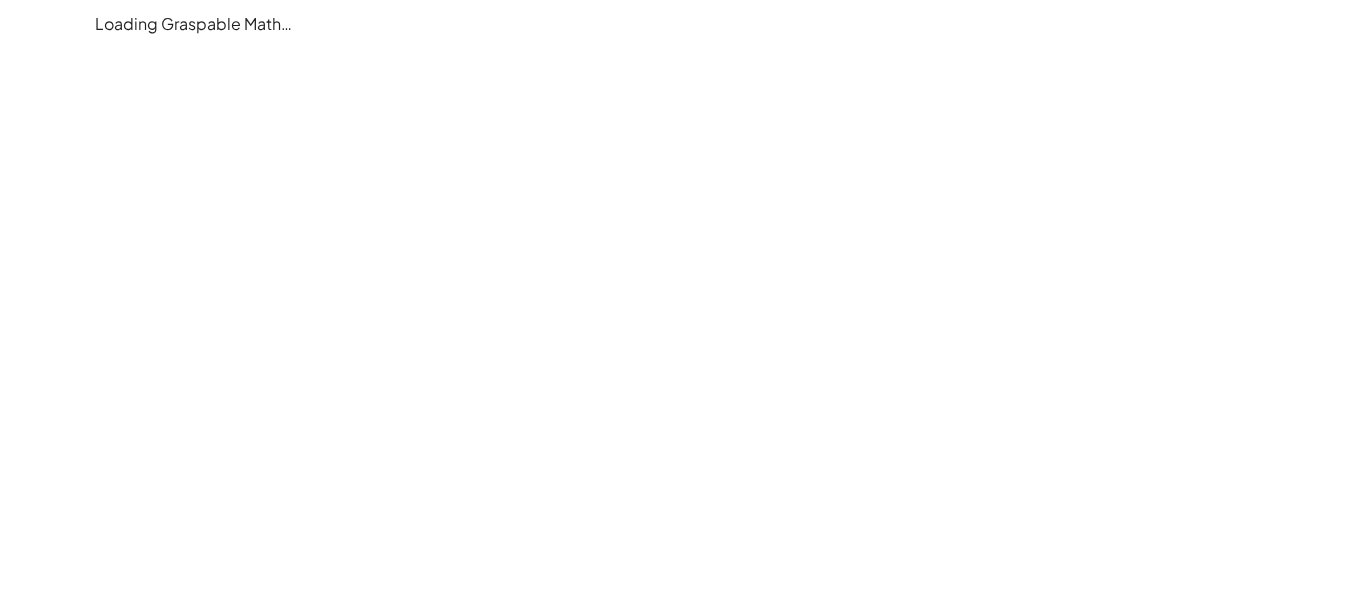 scroll, scrollTop: 0, scrollLeft: 0, axis: both 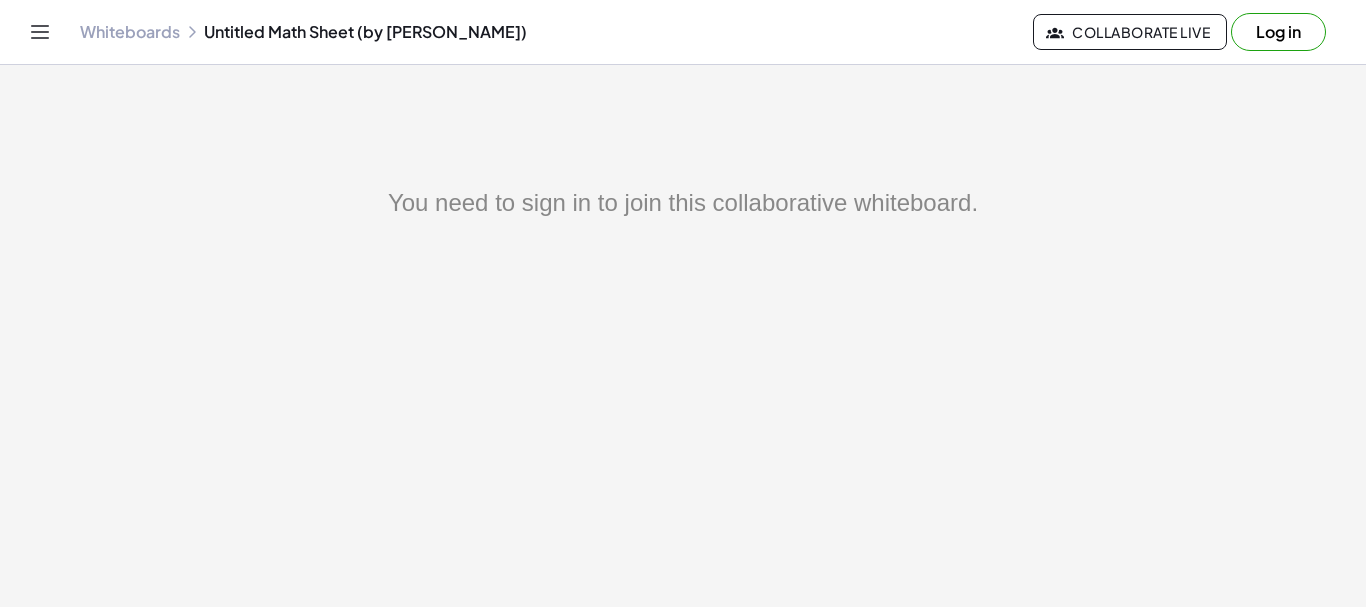 click on "Whiteboards" 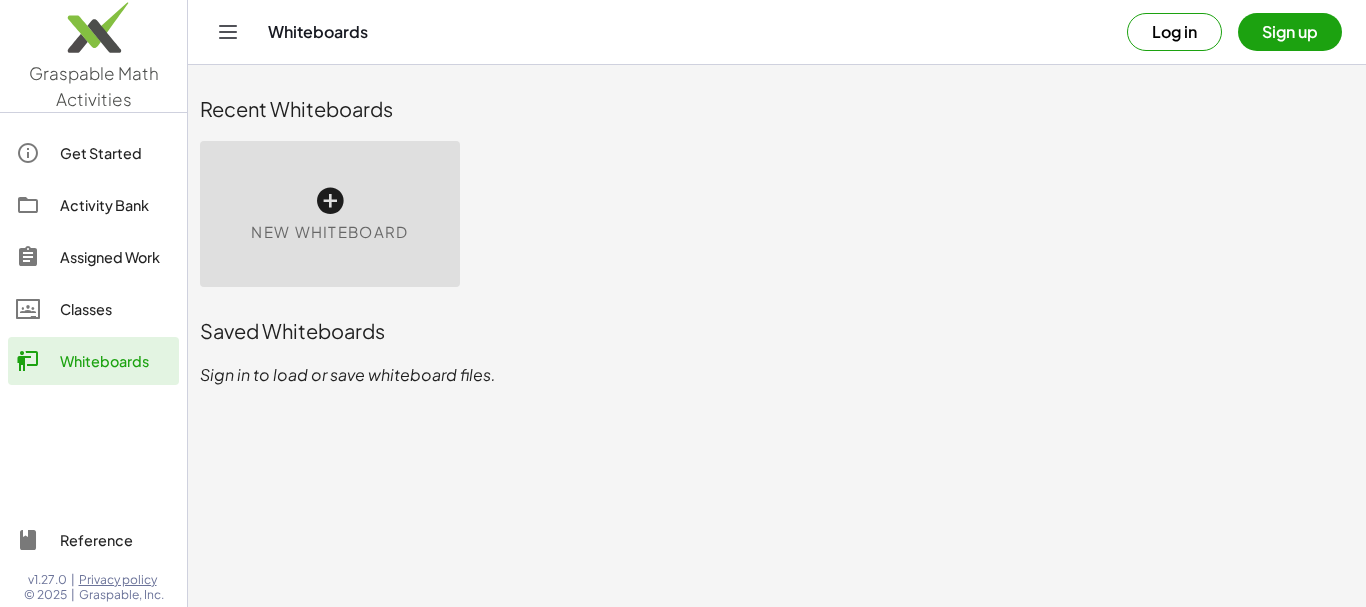 click at bounding box center [330, 201] 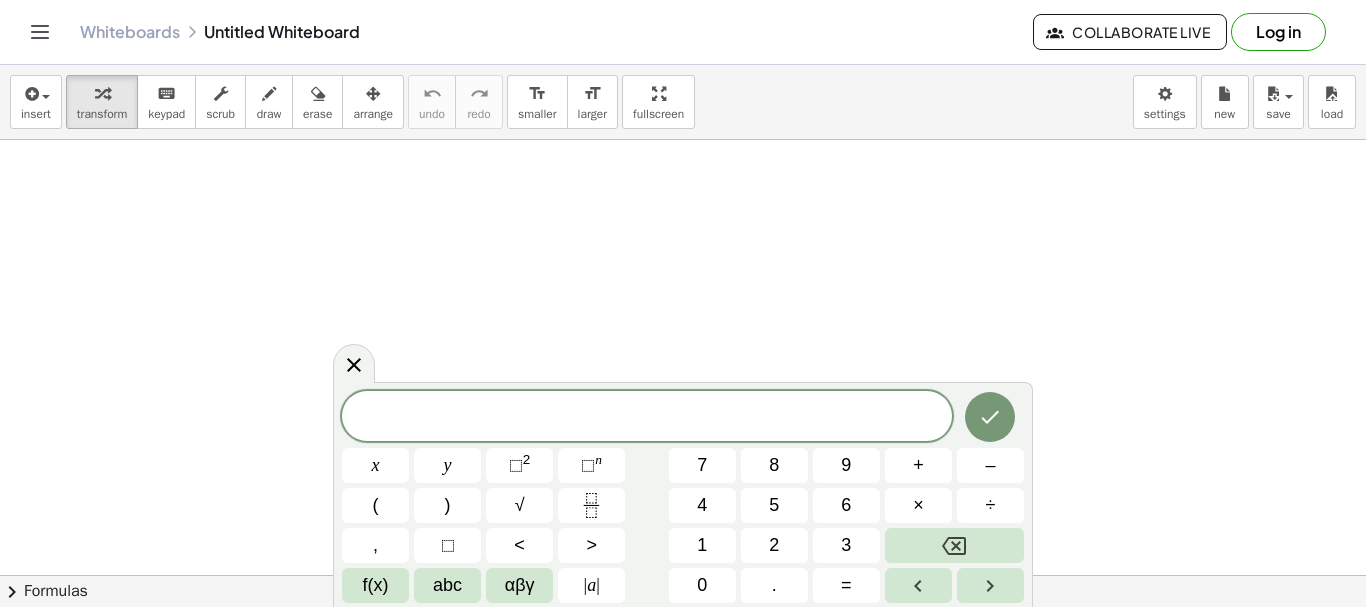 drag, startPoint x: 355, startPoint y: 361, endPoint x: 360, endPoint y: 379, distance: 18.681541 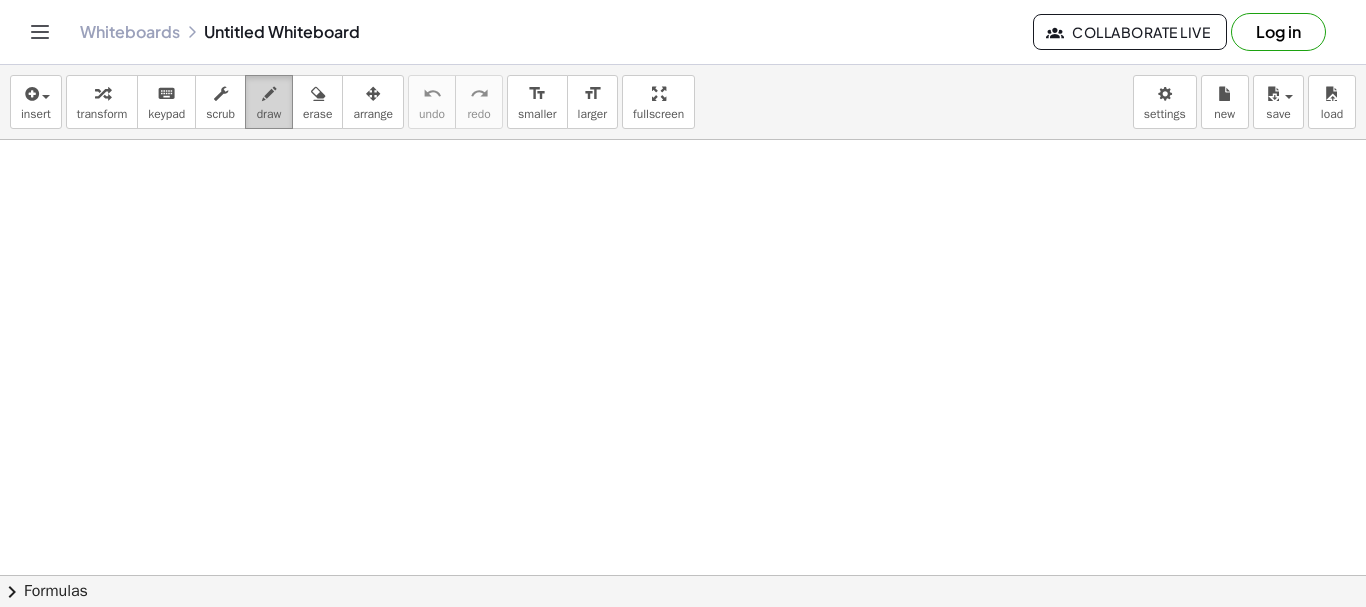 click on "draw" at bounding box center (269, 114) 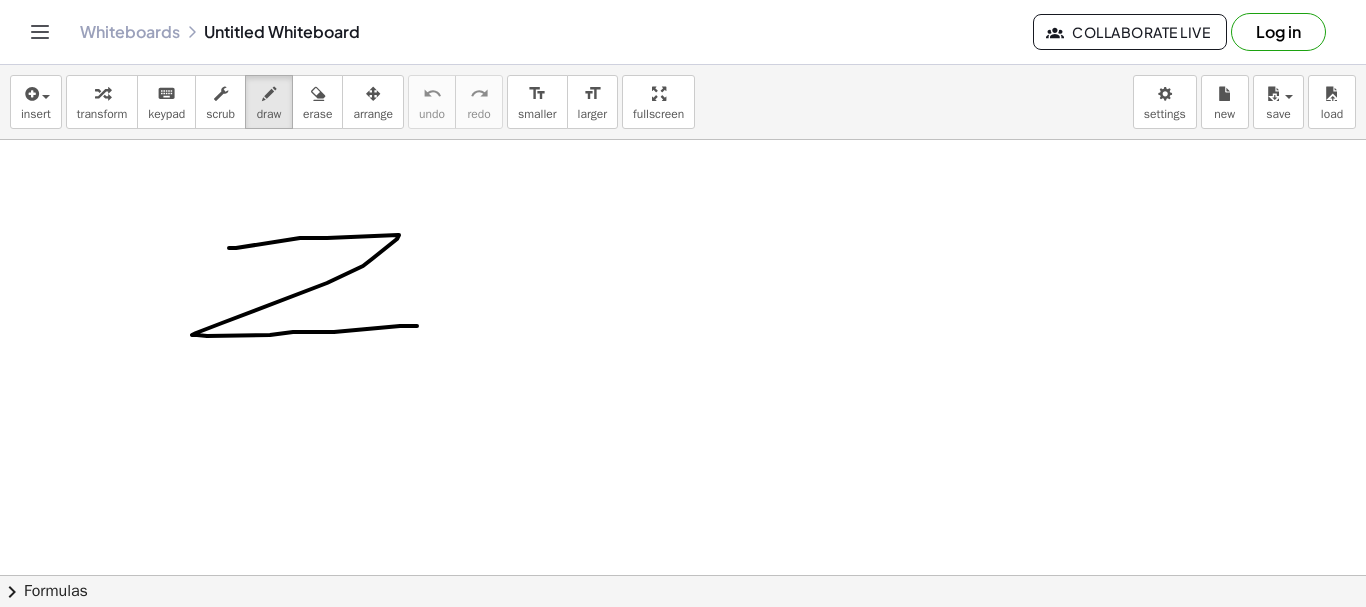 drag, startPoint x: 229, startPoint y: 248, endPoint x: 421, endPoint y: 326, distance: 207.239 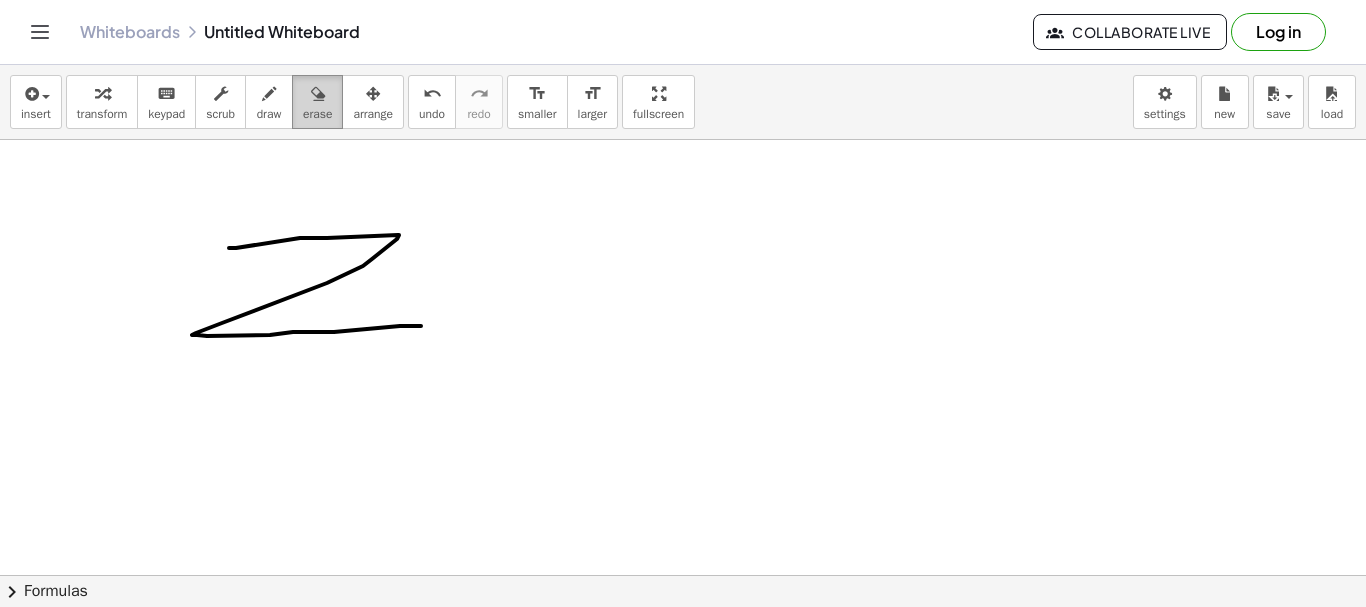 click at bounding box center (318, 94) 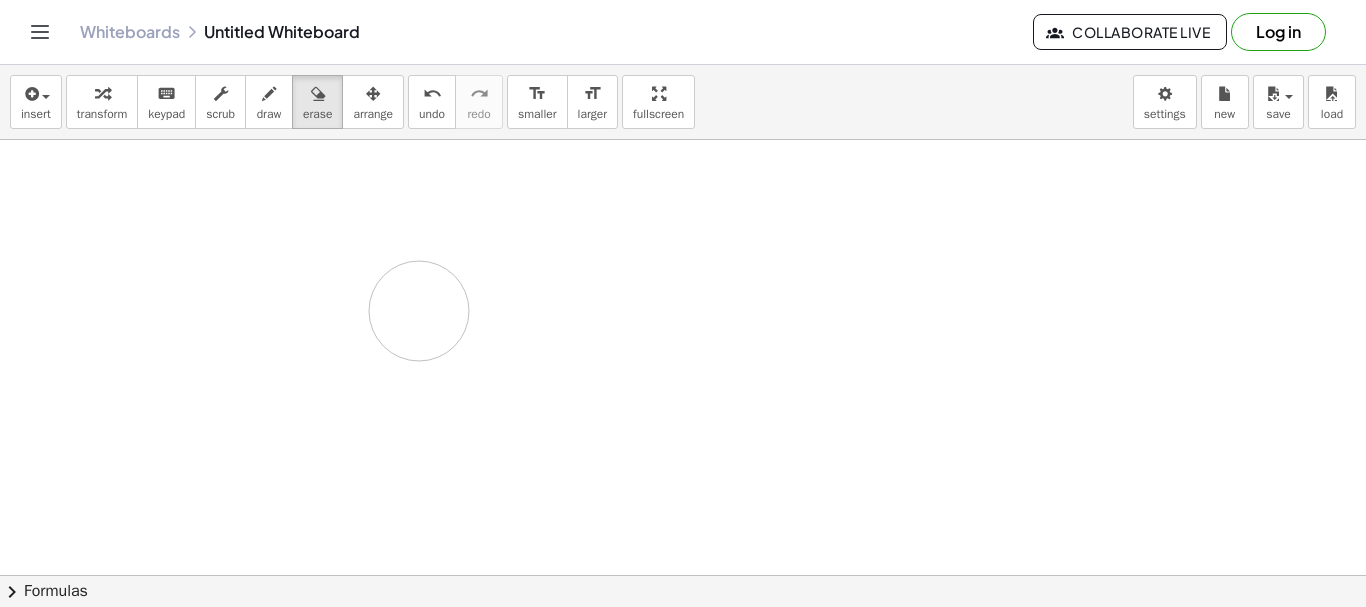 drag, startPoint x: 229, startPoint y: 246, endPoint x: 419, endPoint y: 311, distance: 200.81085 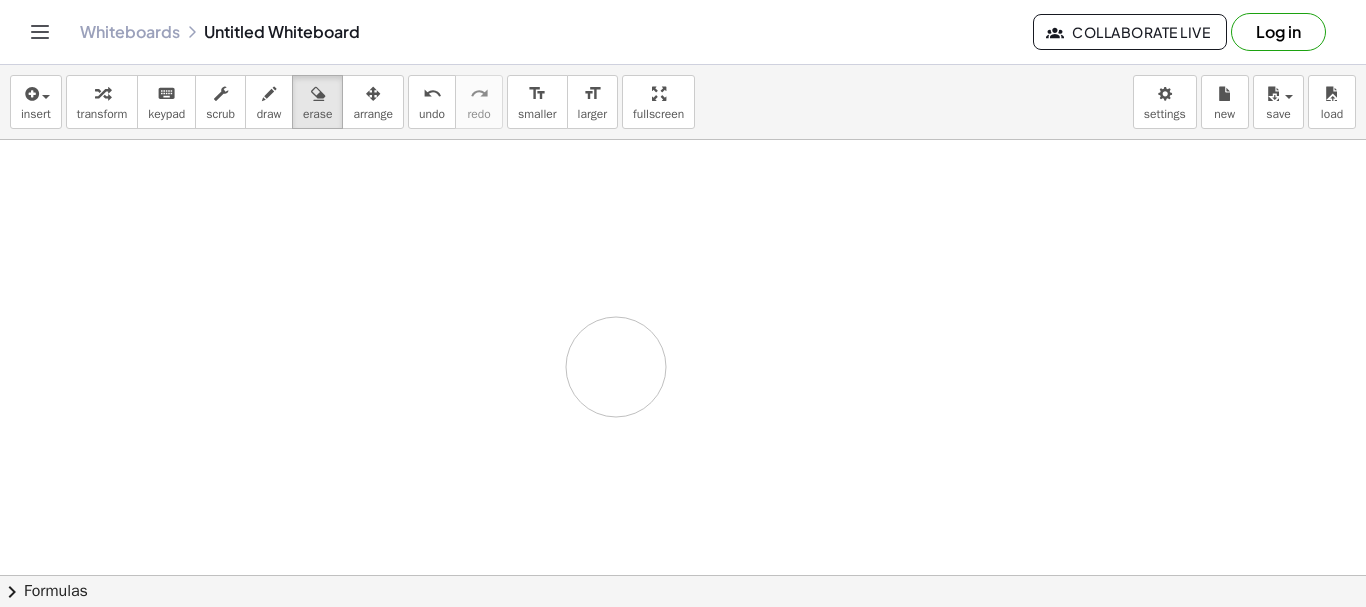 click at bounding box center (683, 575) 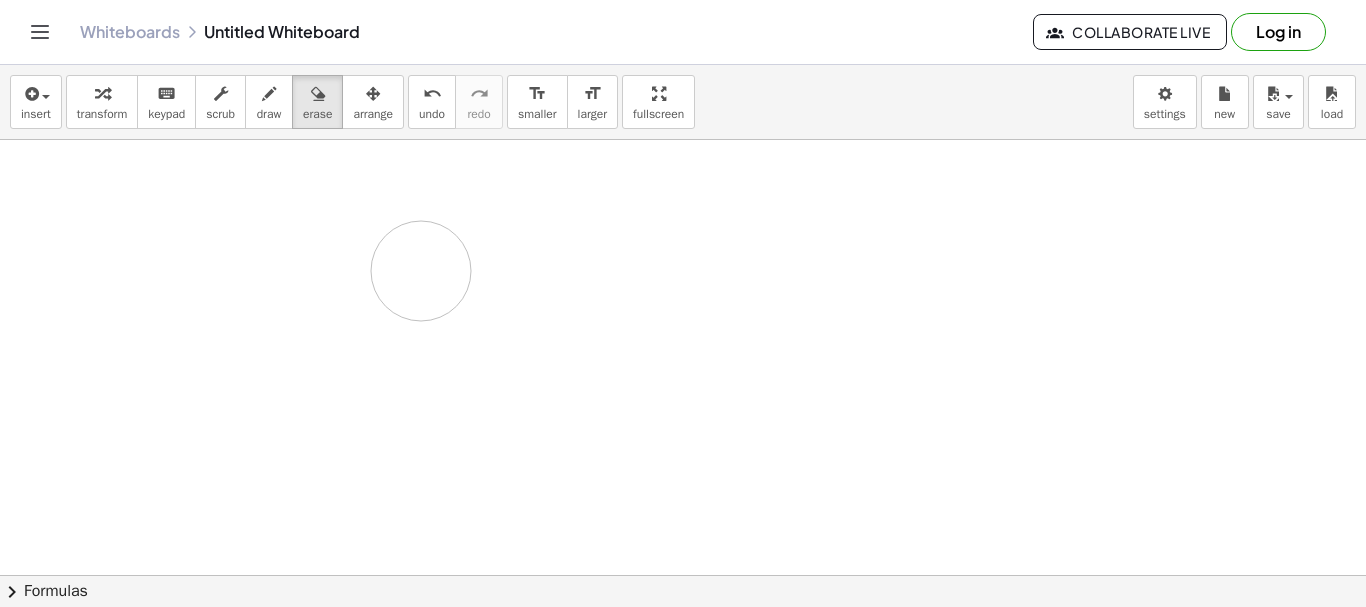 drag, startPoint x: 419, startPoint y: 270, endPoint x: 709, endPoint y: 298, distance: 291.3486 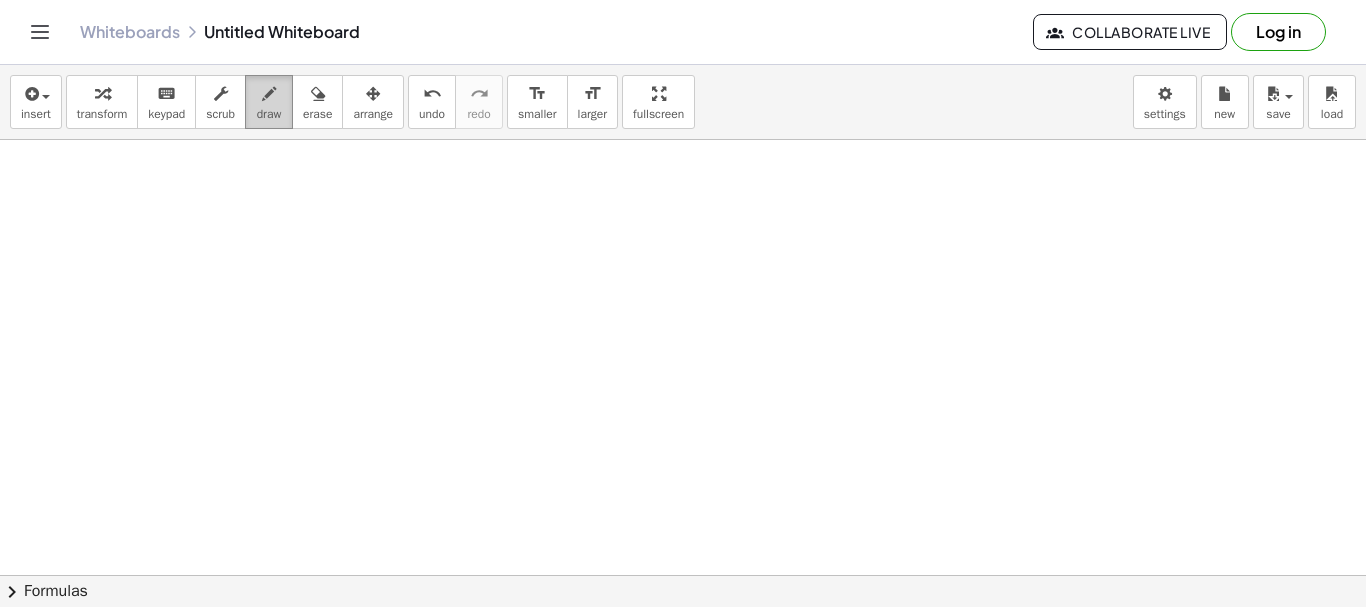 click on "draw" at bounding box center [269, 114] 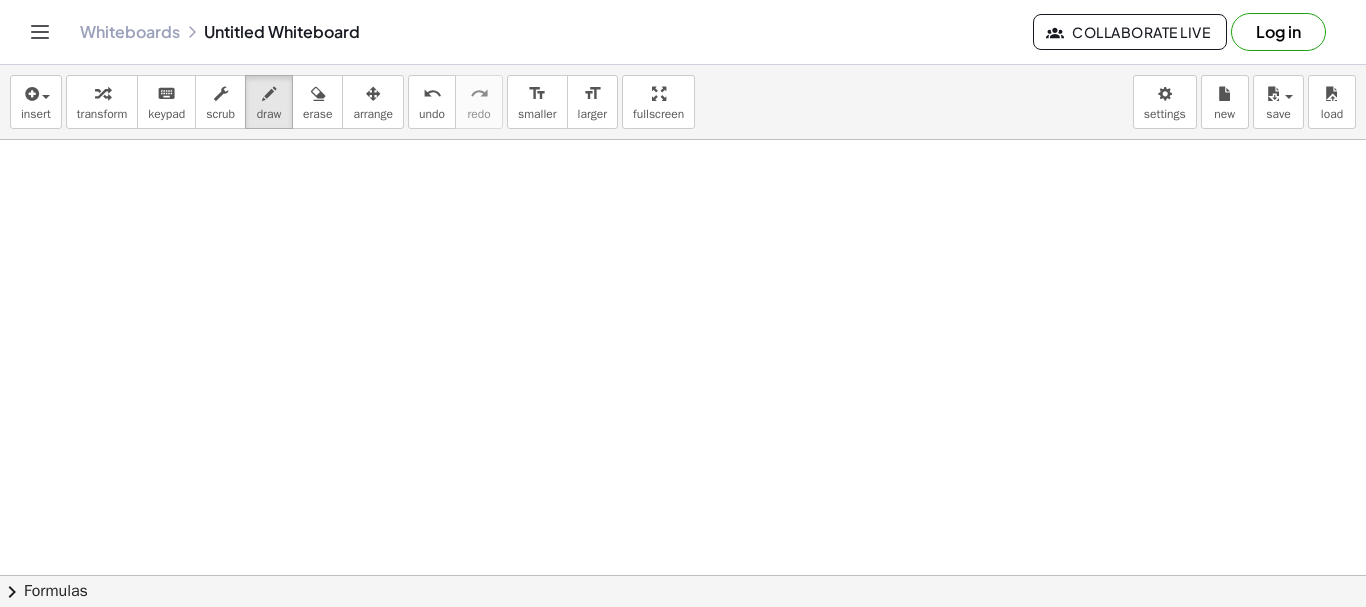 scroll, scrollTop: 0, scrollLeft: 0, axis: both 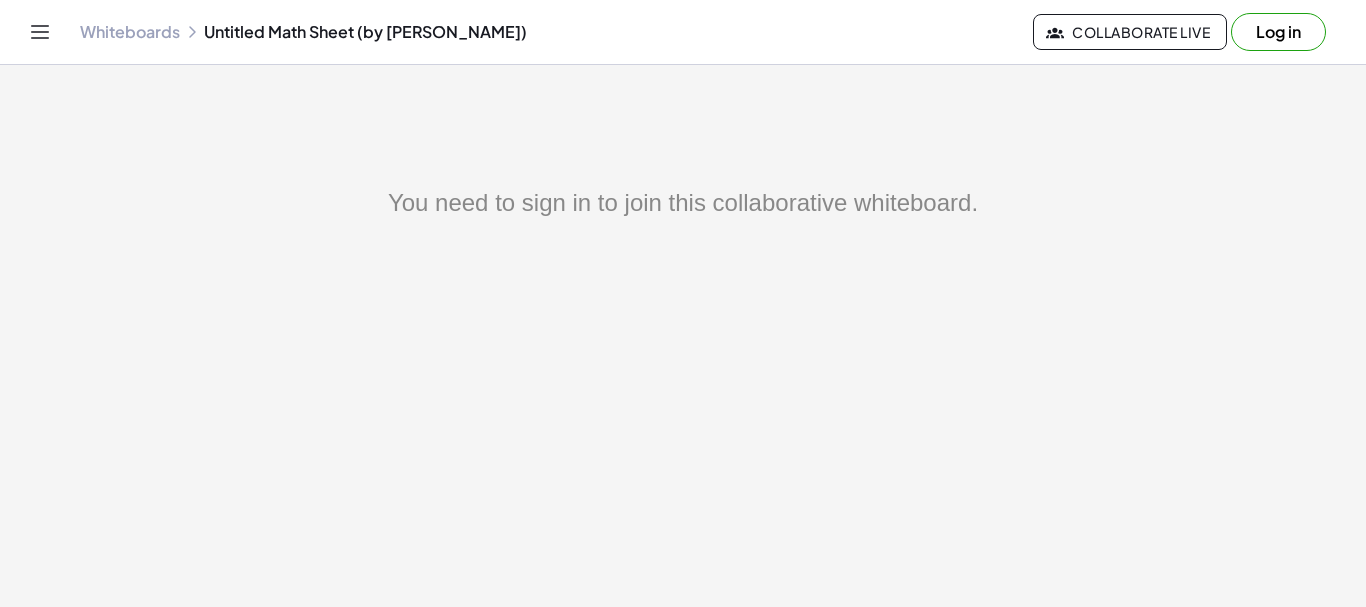 click on "Whiteboards" 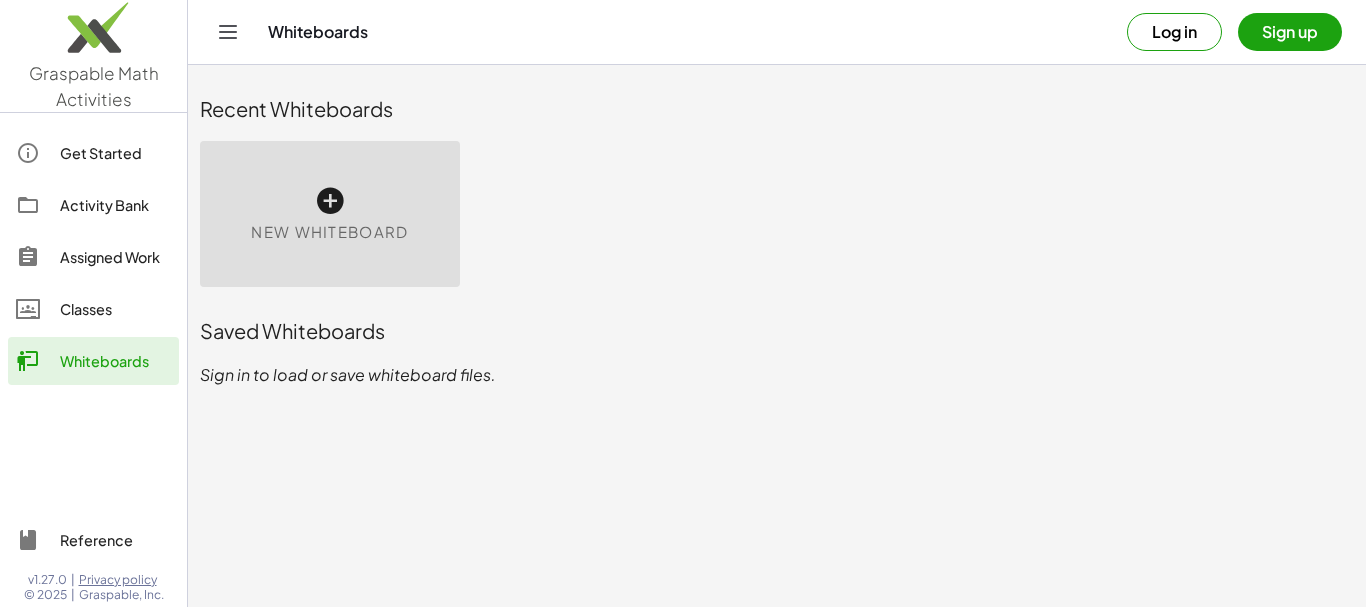 click at bounding box center [330, 201] 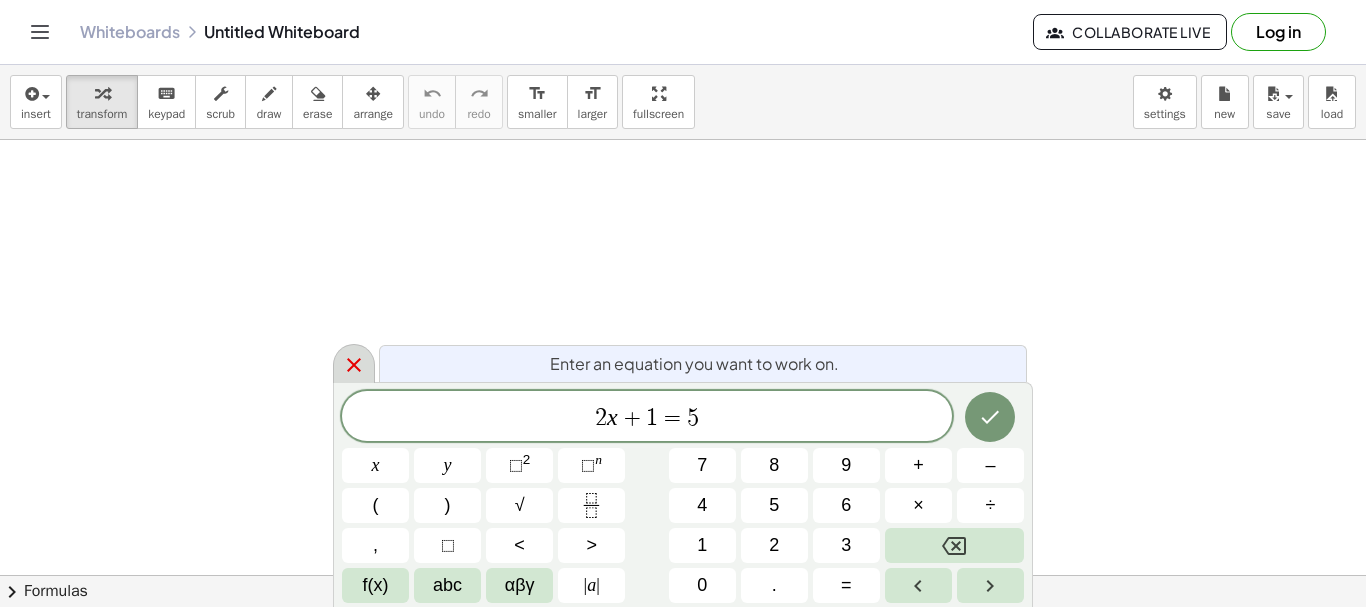 click 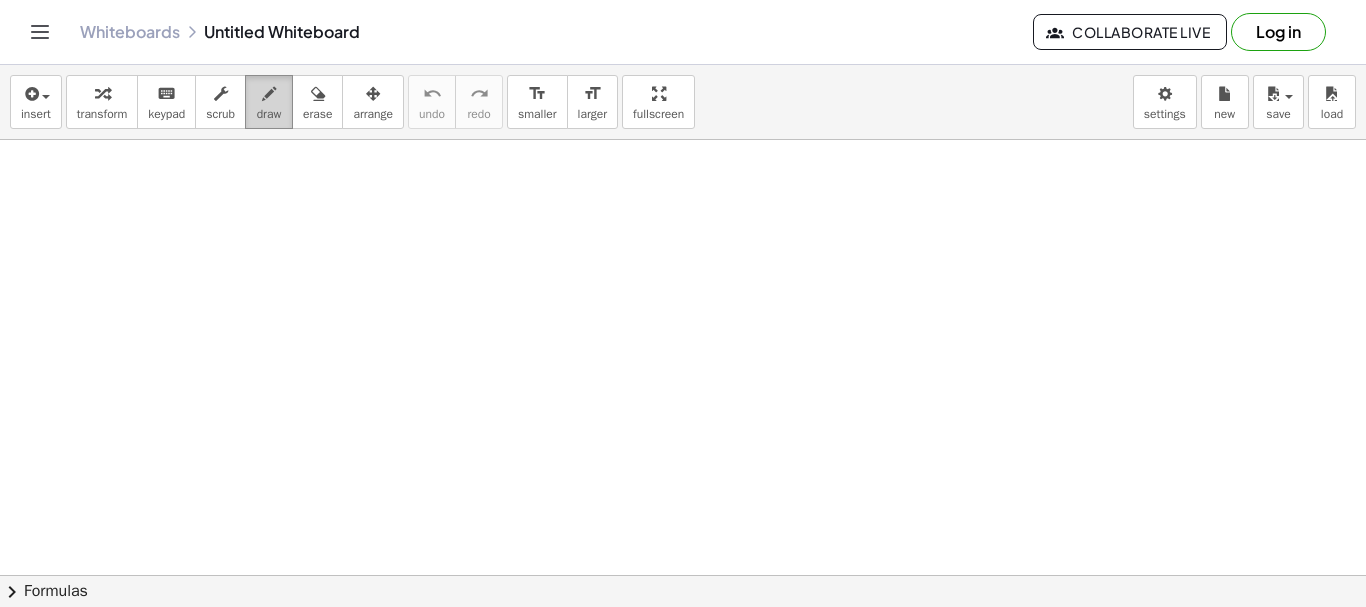 click on "draw" at bounding box center [269, 114] 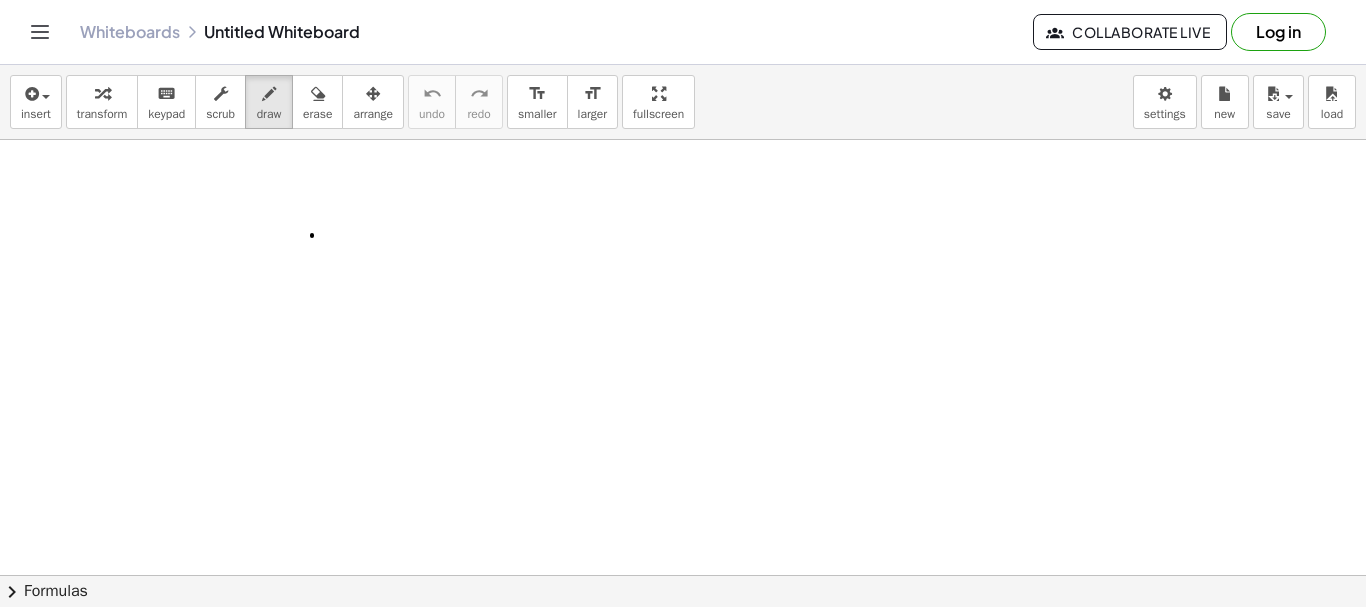 drag, startPoint x: 312, startPoint y: 236, endPoint x: 347, endPoint y: 257, distance: 40.81666 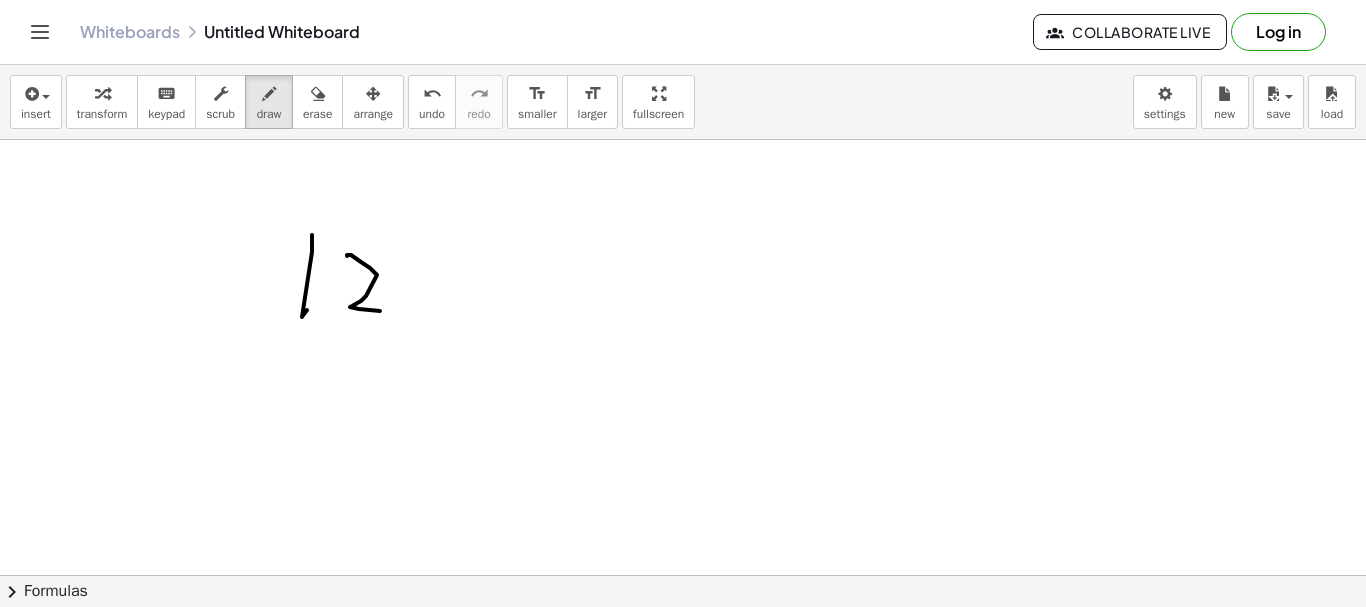 drag, startPoint x: 347, startPoint y: 256, endPoint x: 407, endPoint y: 314, distance: 83.450584 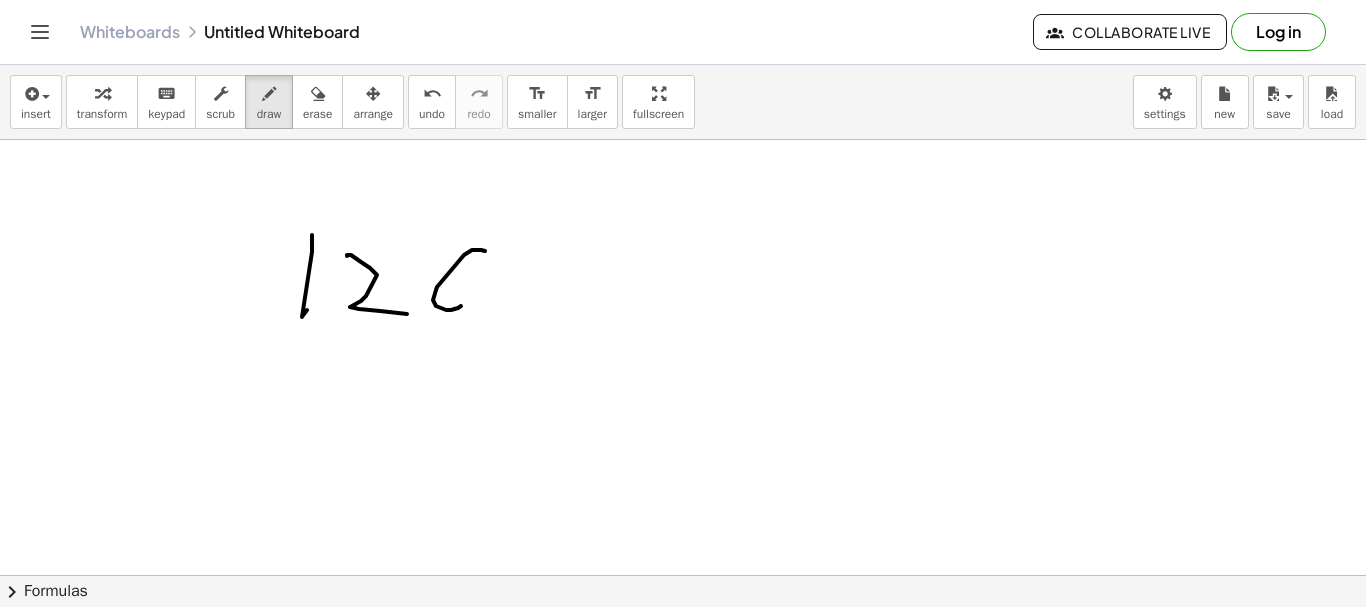 drag, startPoint x: 464, startPoint y: 255, endPoint x: 550, endPoint y: 332, distance: 115.43397 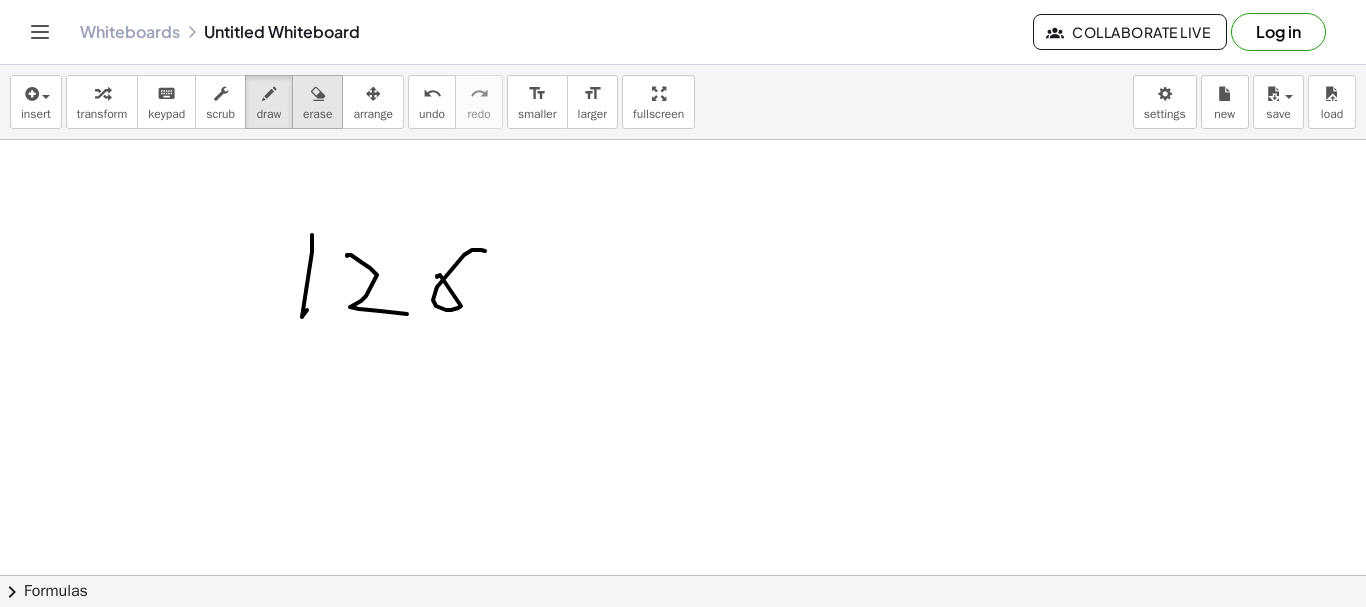 click on "erase" at bounding box center [317, 102] 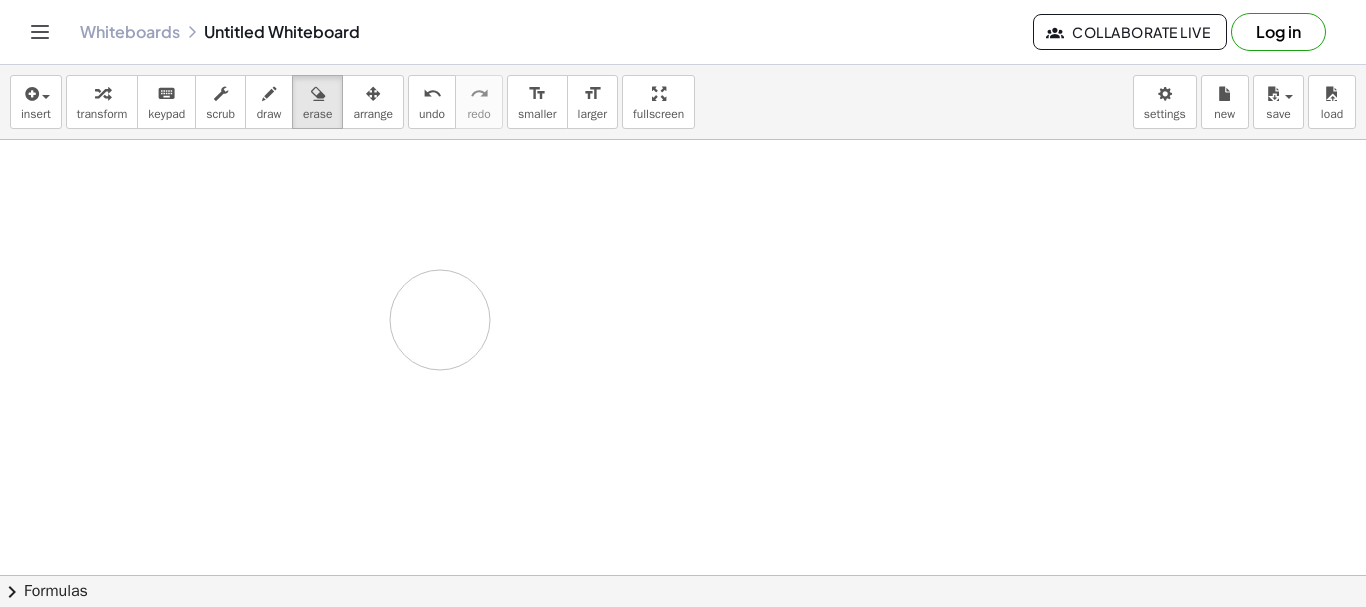 drag, startPoint x: 471, startPoint y: 257, endPoint x: 440, endPoint y: 320, distance: 70.21396 